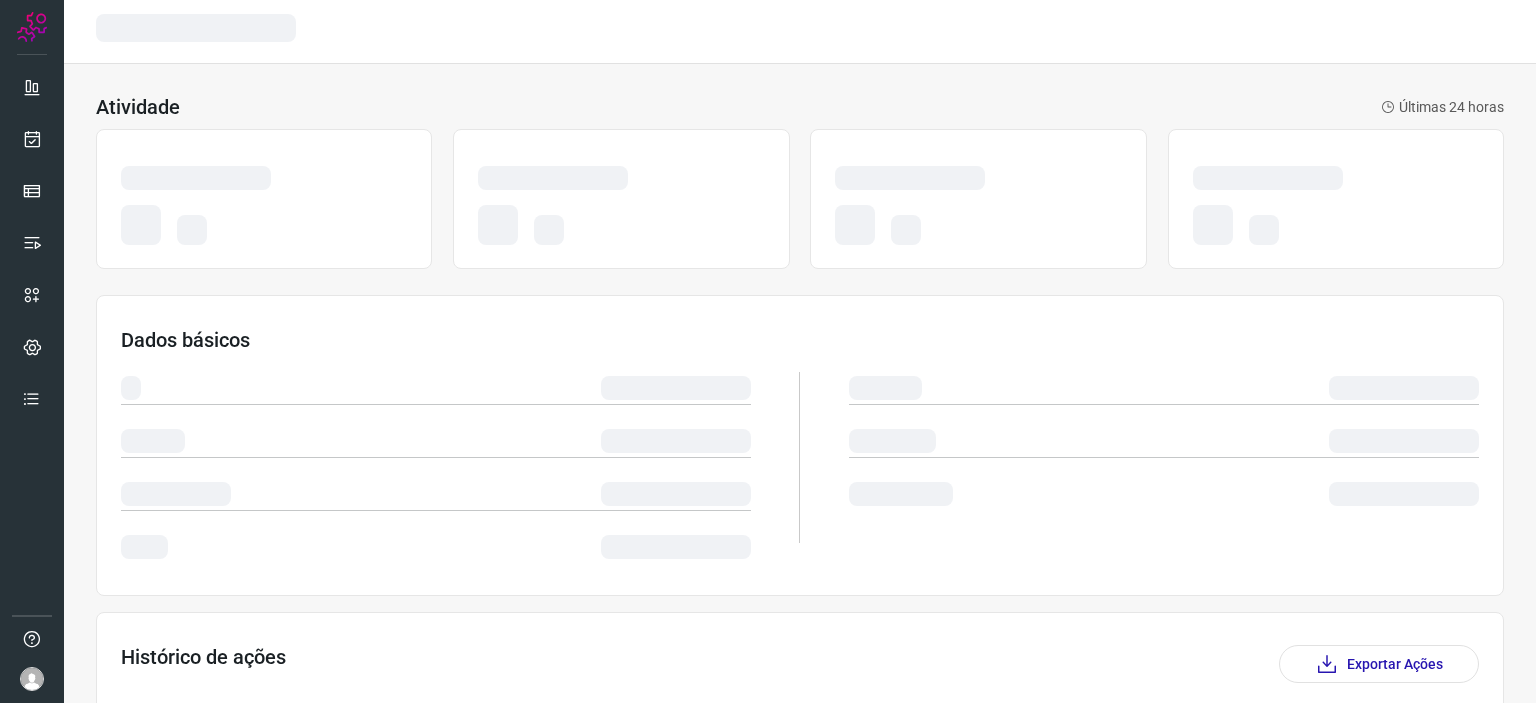 scroll, scrollTop: 0, scrollLeft: 0, axis: both 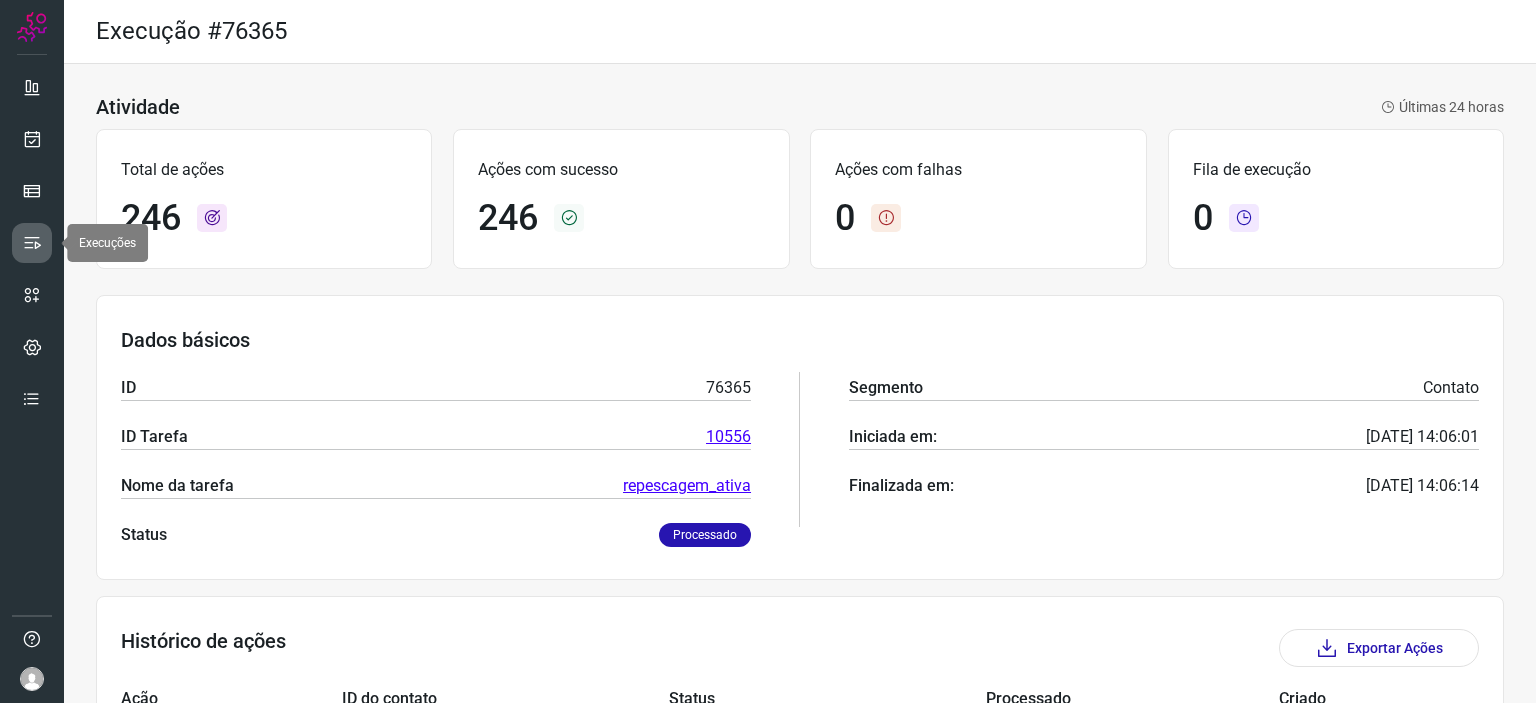 click at bounding box center (32, 243) 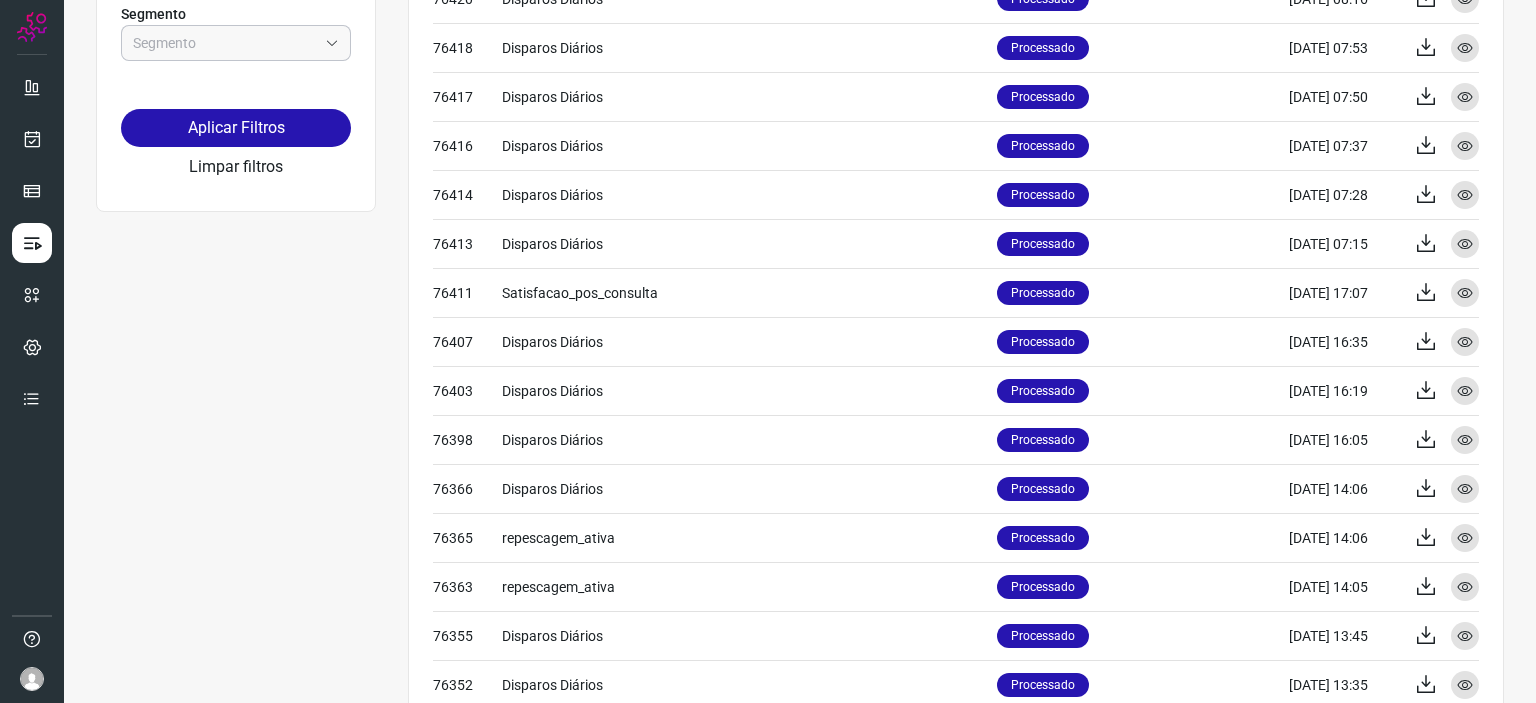 scroll, scrollTop: 200, scrollLeft: 0, axis: vertical 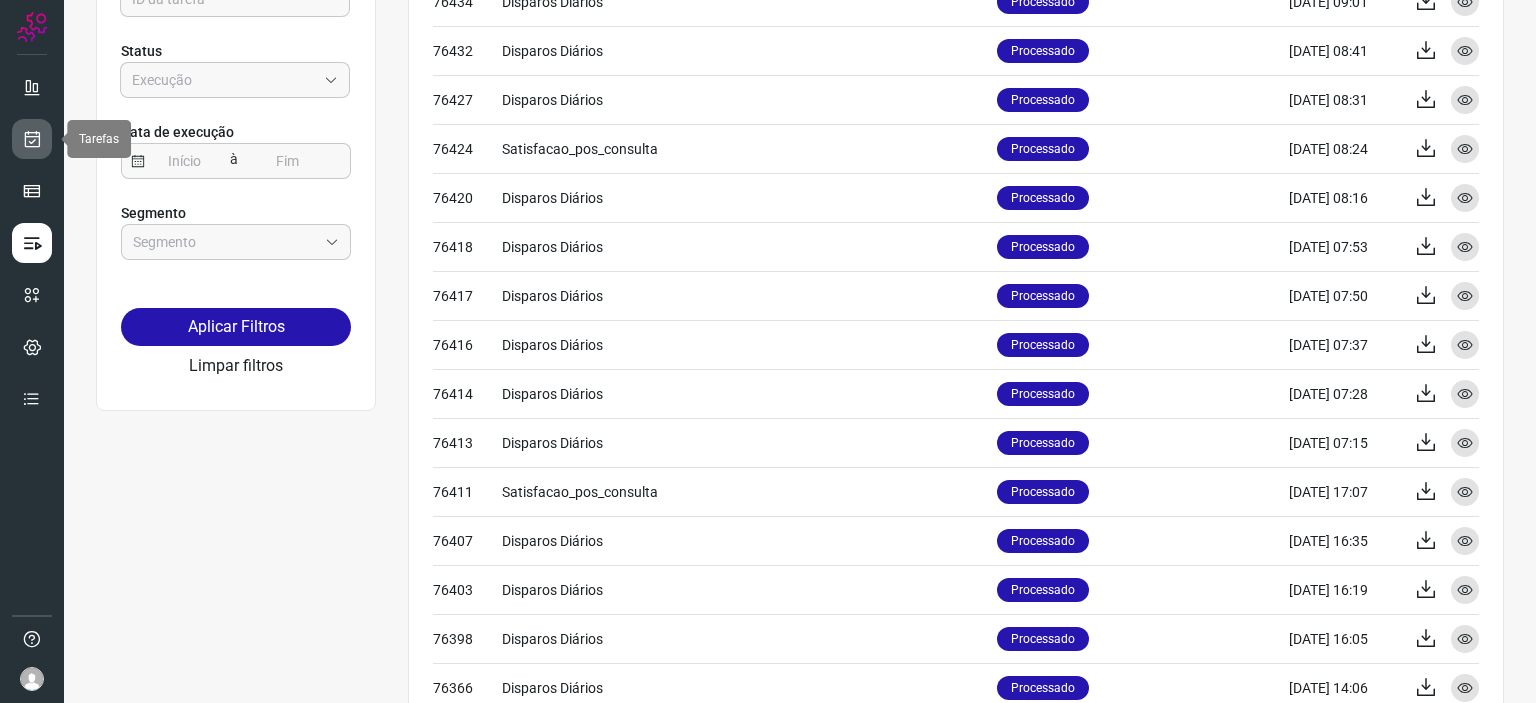 click at bounding box center [32, 139] 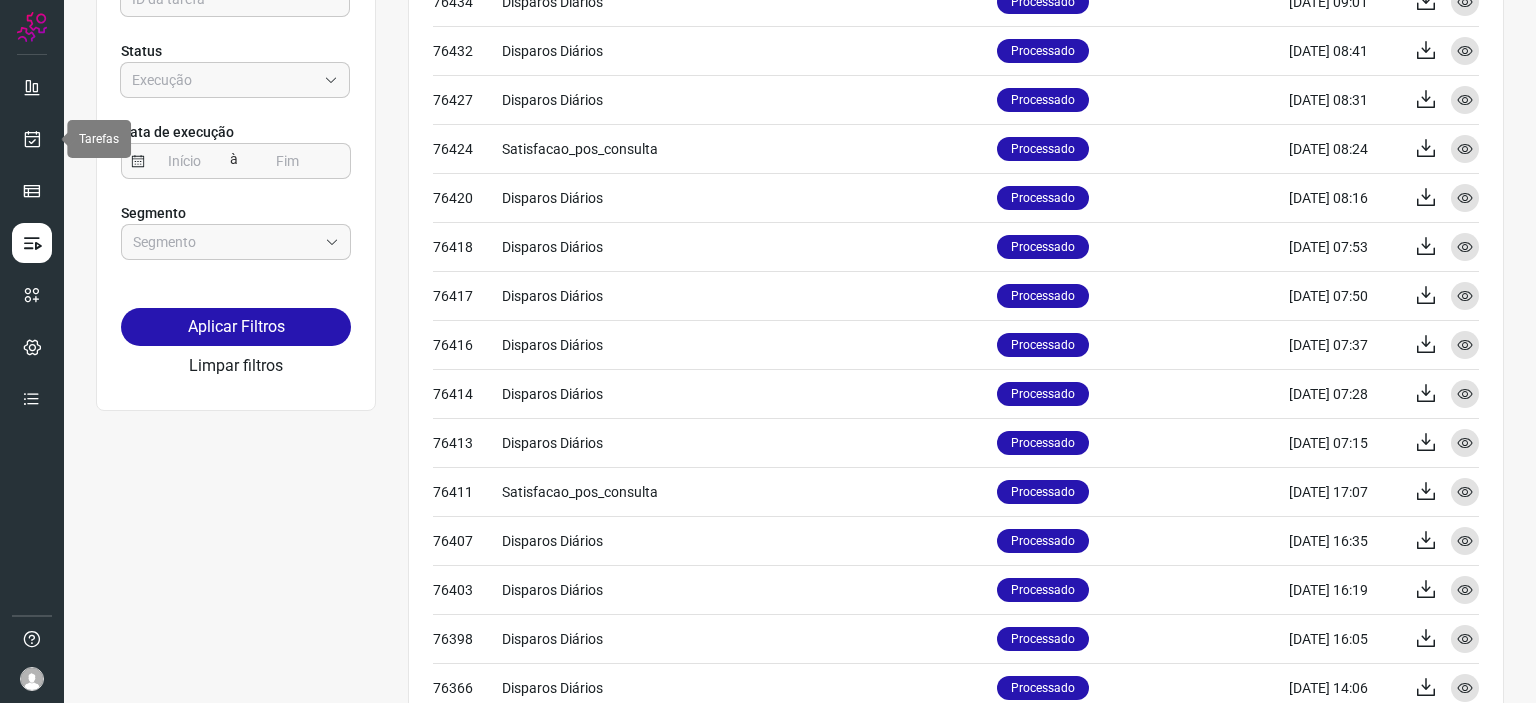 scroll, scrollTop: 0, scrollLeft: 0, axis: both 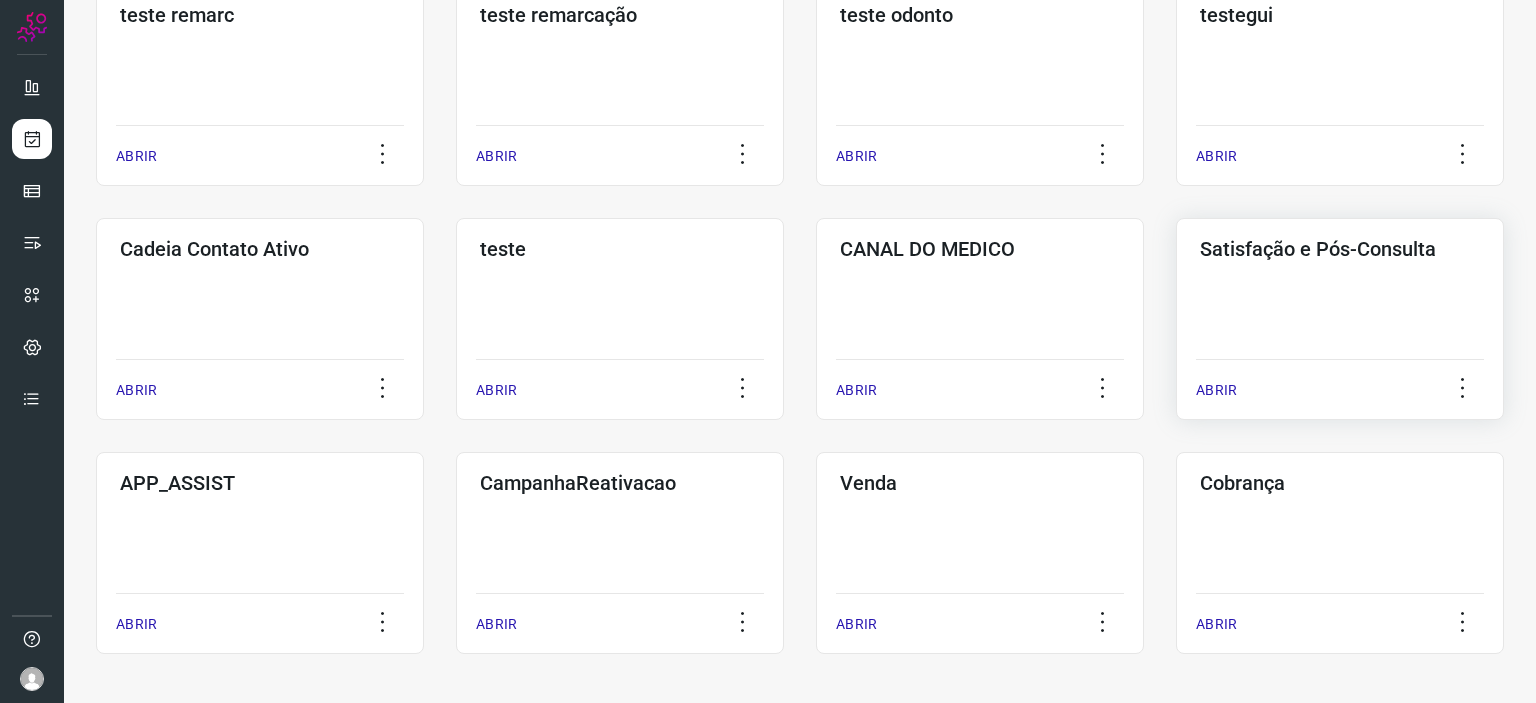 click on "Satisfação e Pós-Consulta  ABRIR" 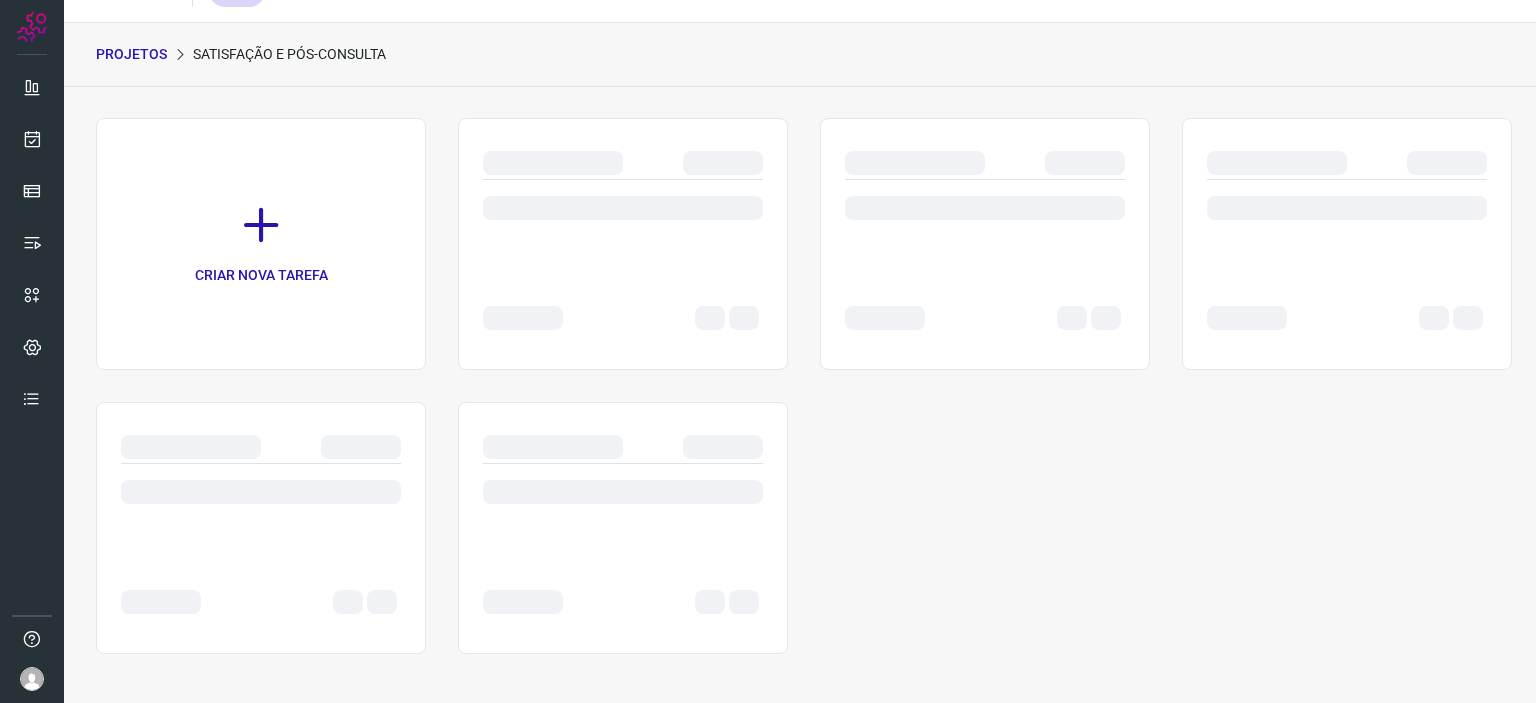 scroll, scrollTop: 0, scrollLeft: 0, axis: both 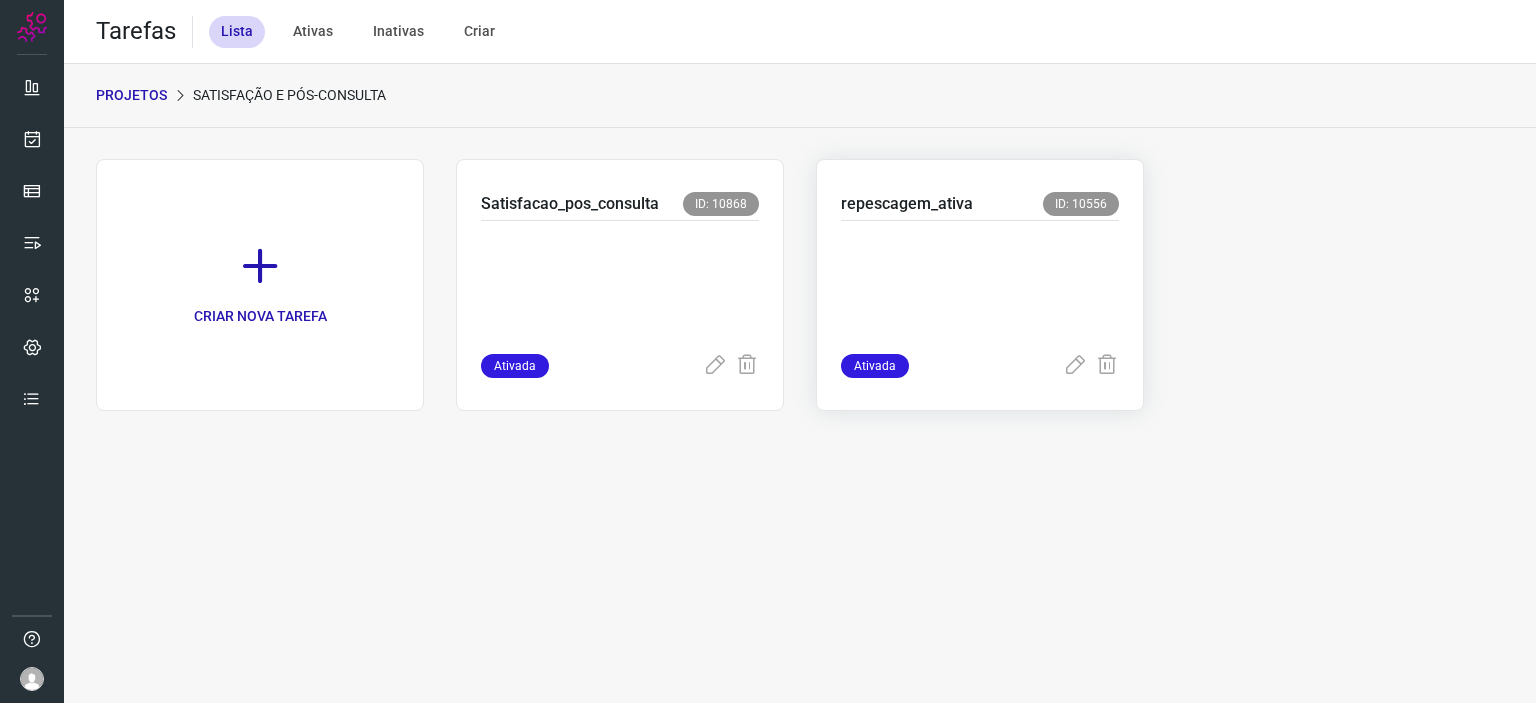 click at bounding box center (980, 283) 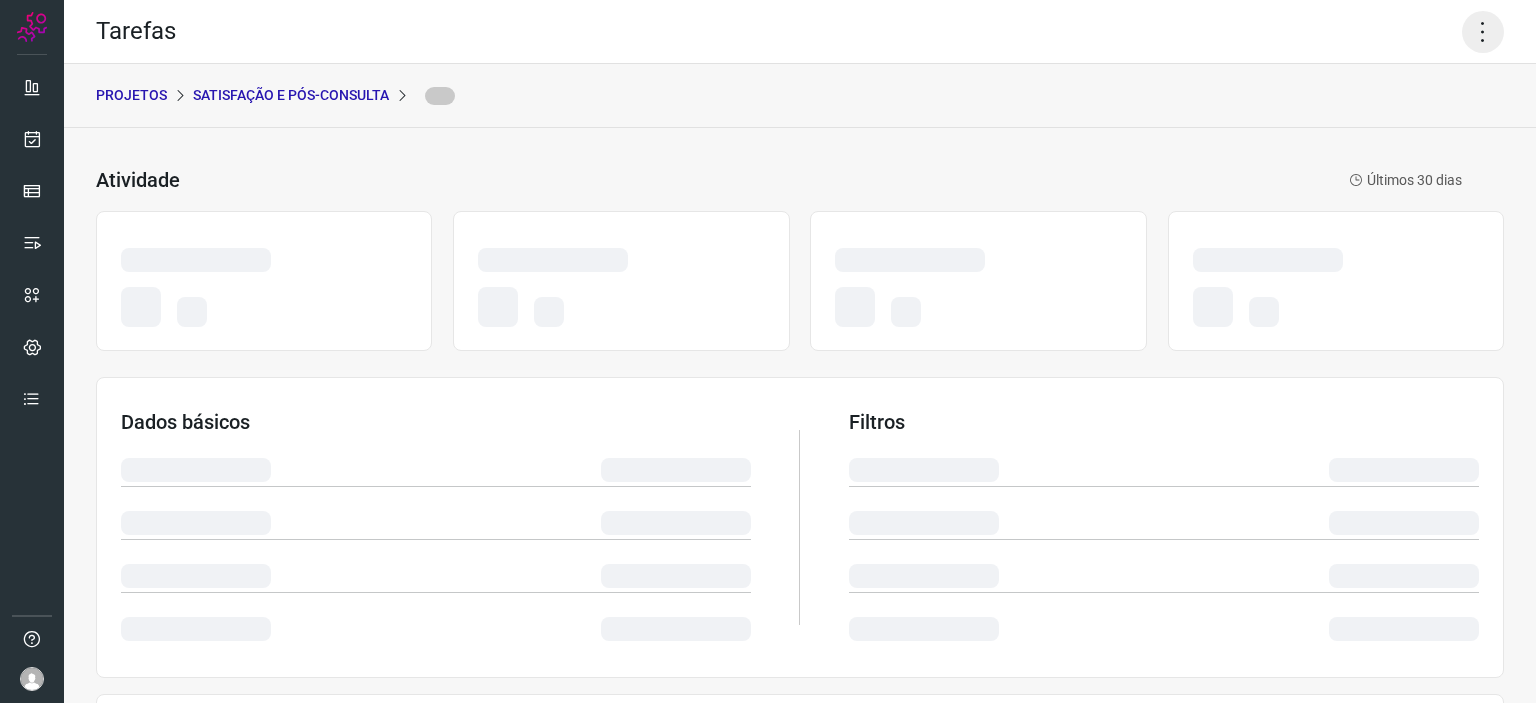 click 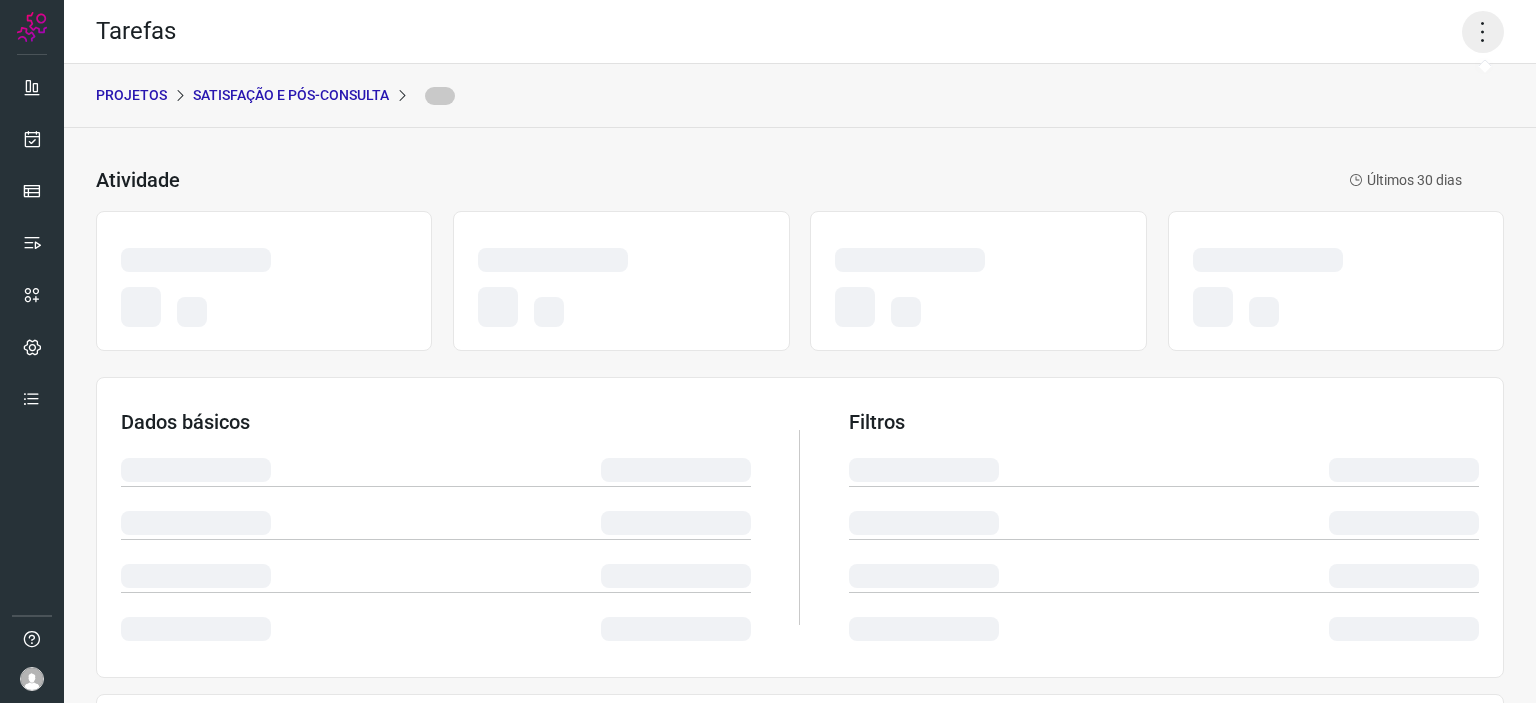 click 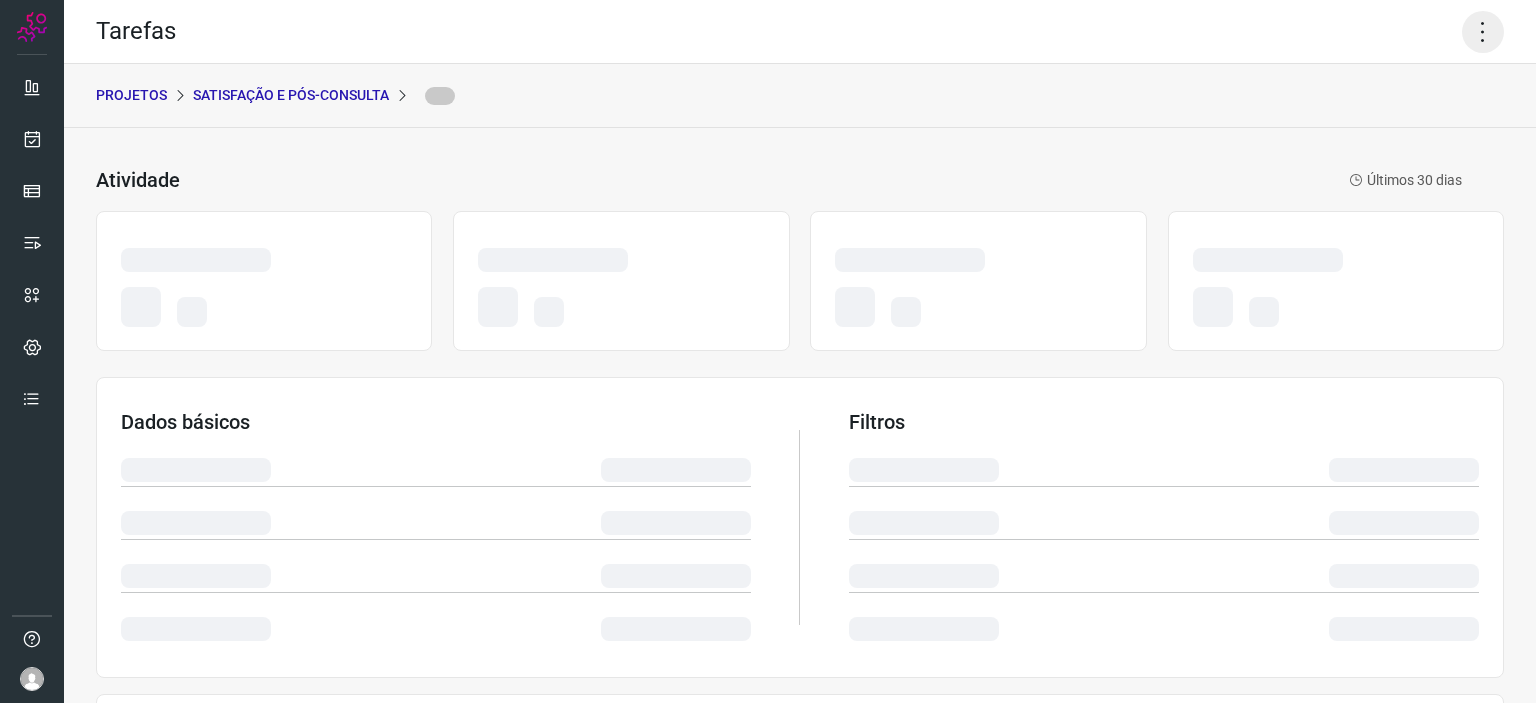 click 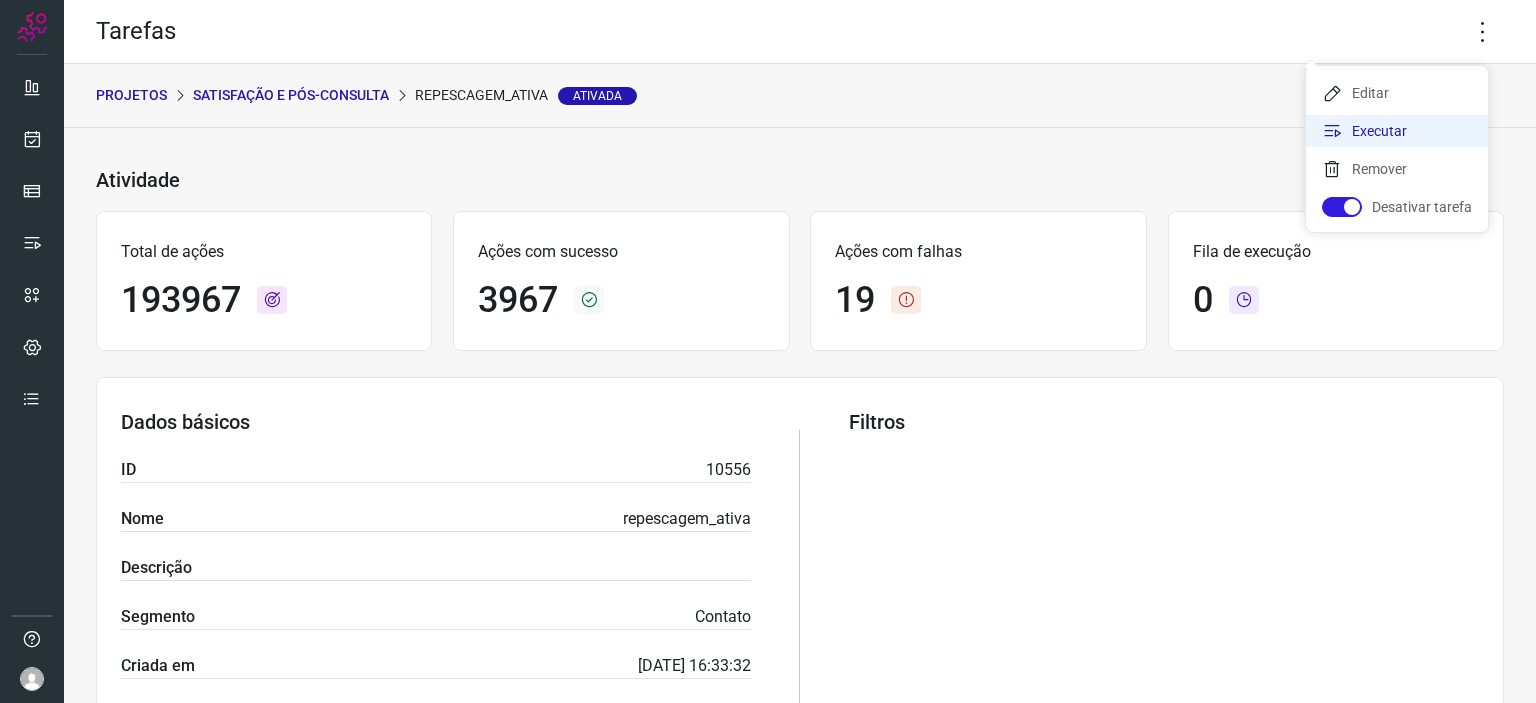 drag, startPoint x: 1361, startPoint y: 127, endPoint x: 1328, endPoint y: 142, distance: 36.249138 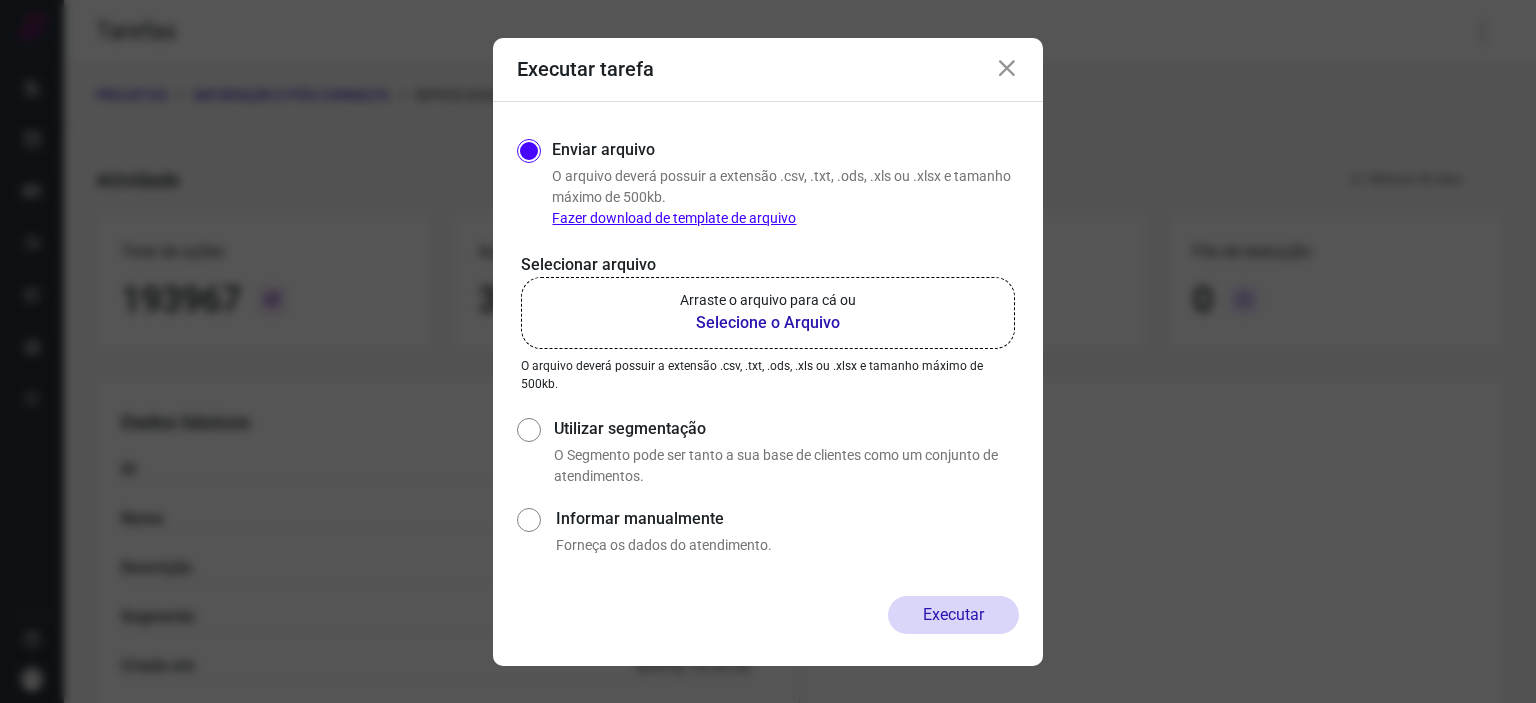 click on "Selecione o Arquivo" at bounding box center [768, 323] 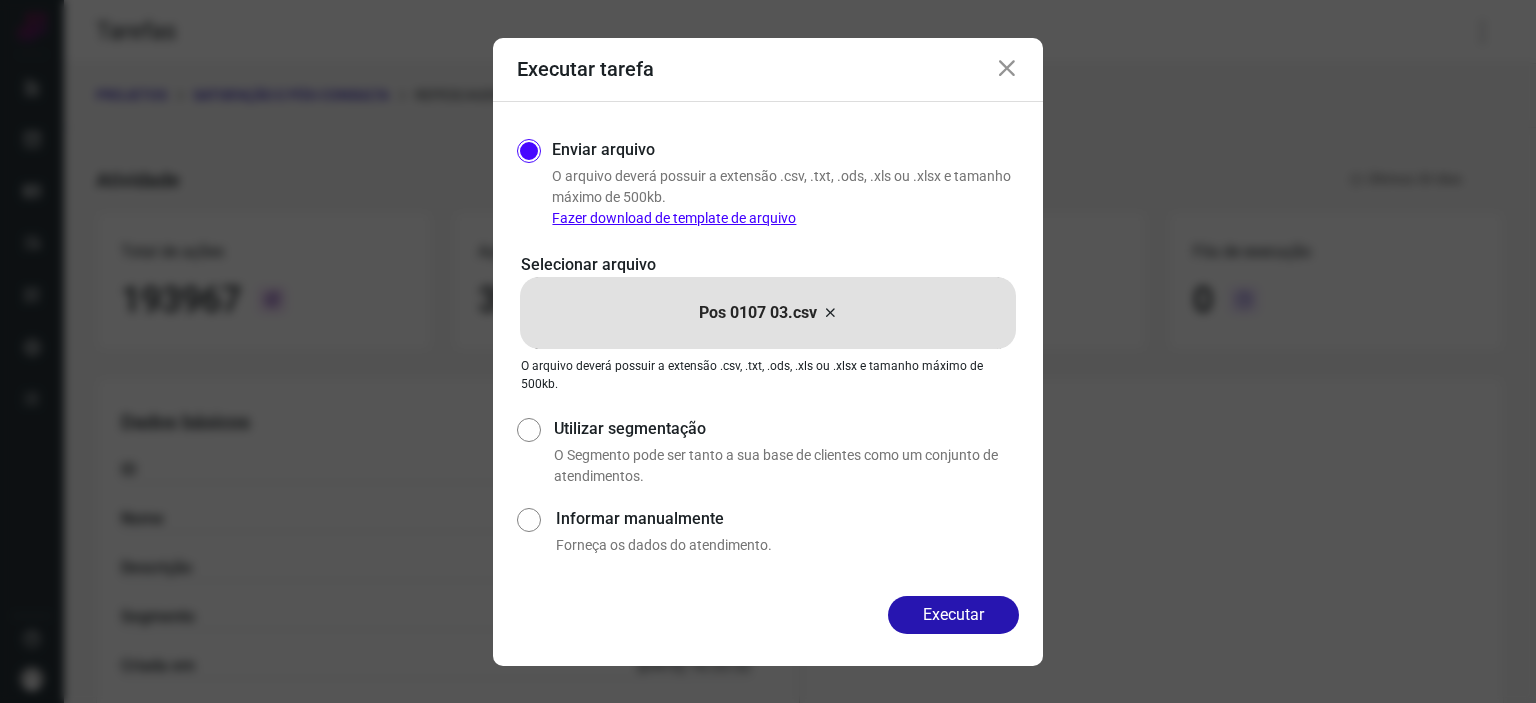 click on "Executar" at bounding box center [953, 615] 